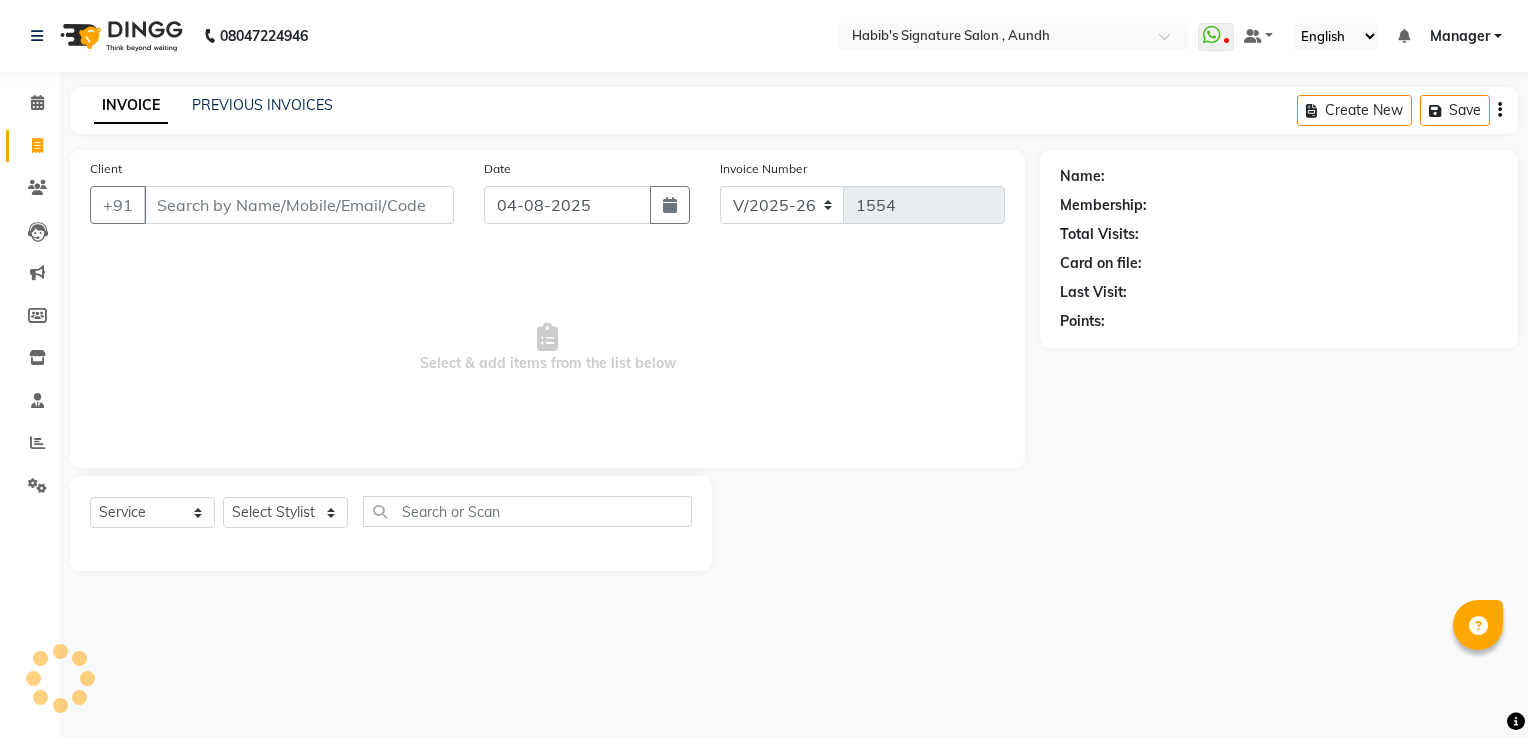 select on "6342" 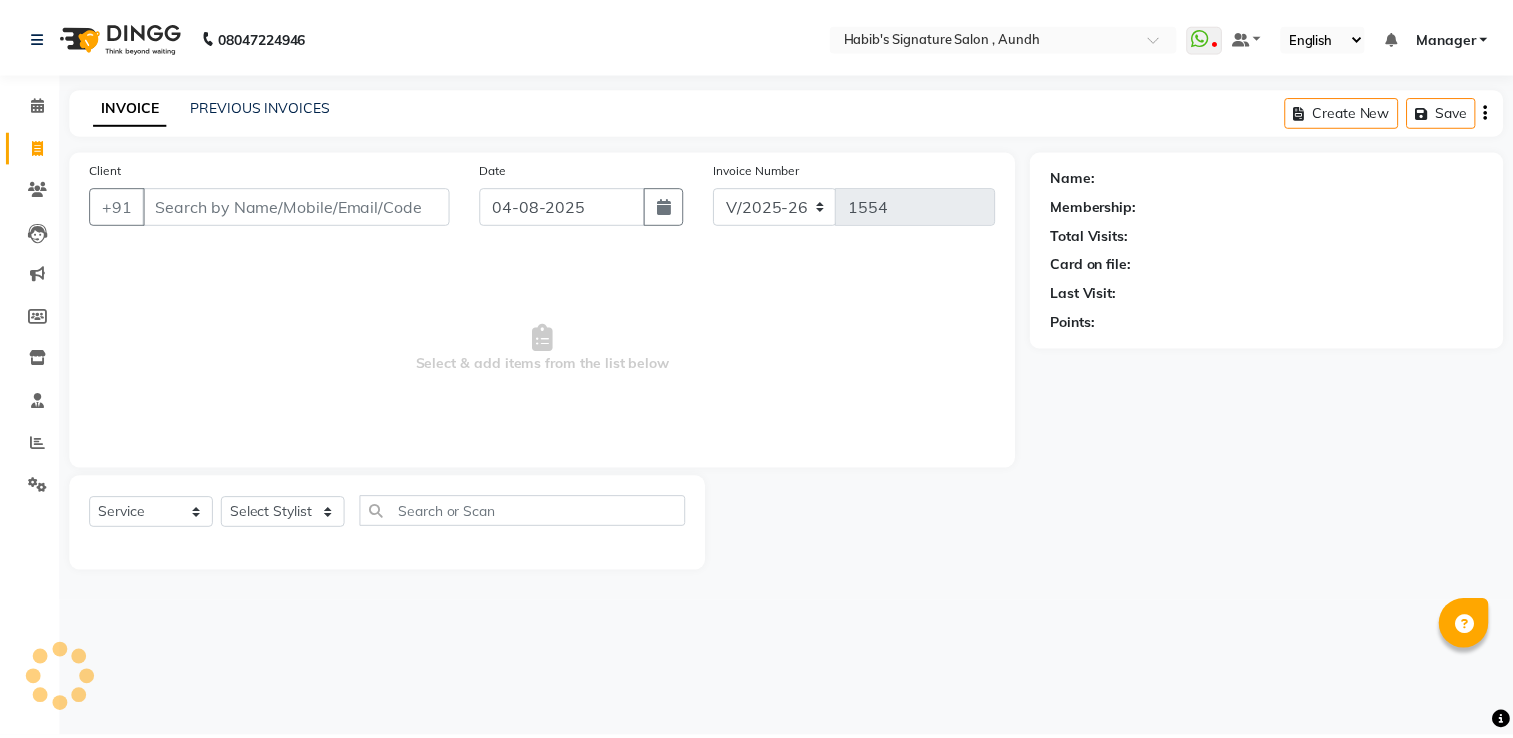 scroll, scrollTop: 0, scrollLeft: 0, axis: both 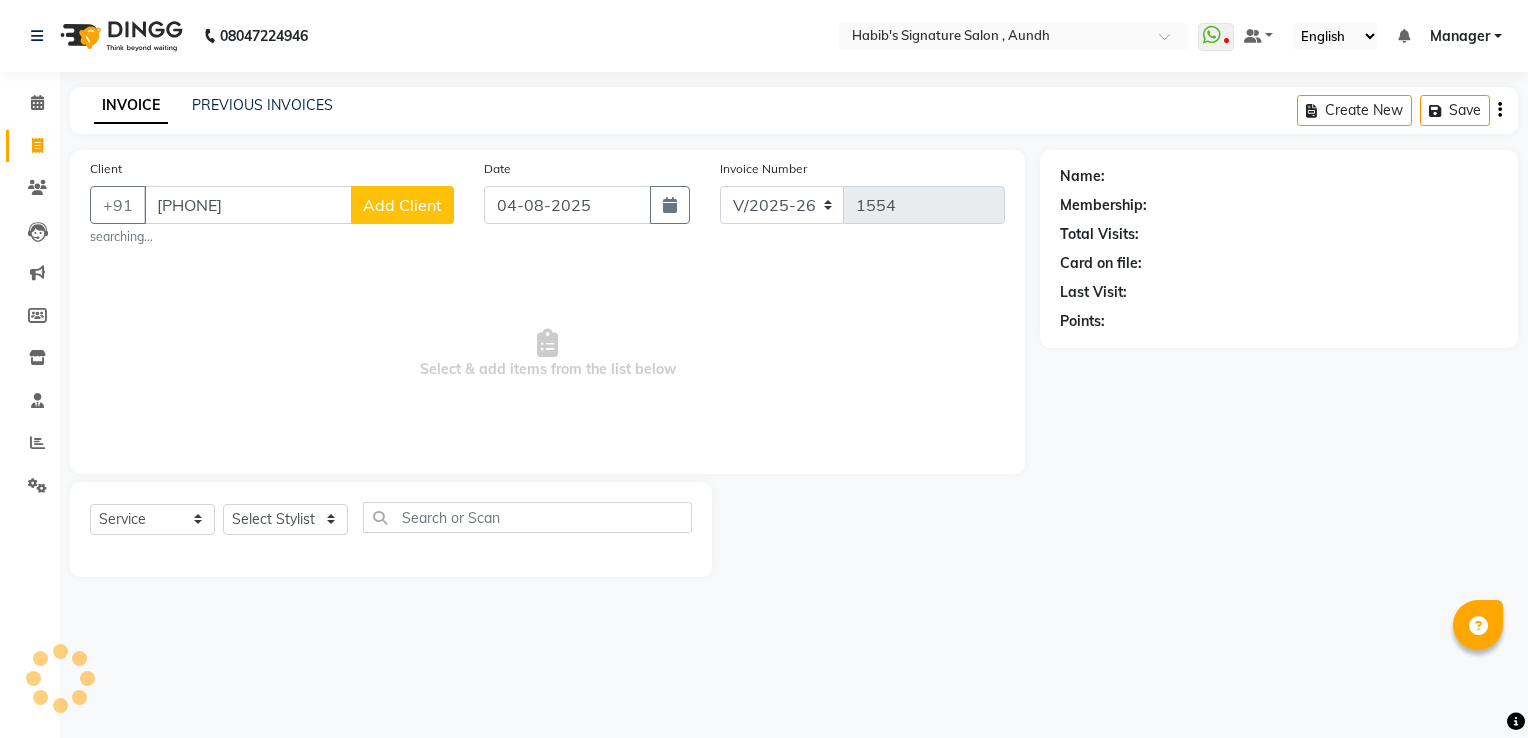 click on "[PHONE]" at bounding box center [248, 205] 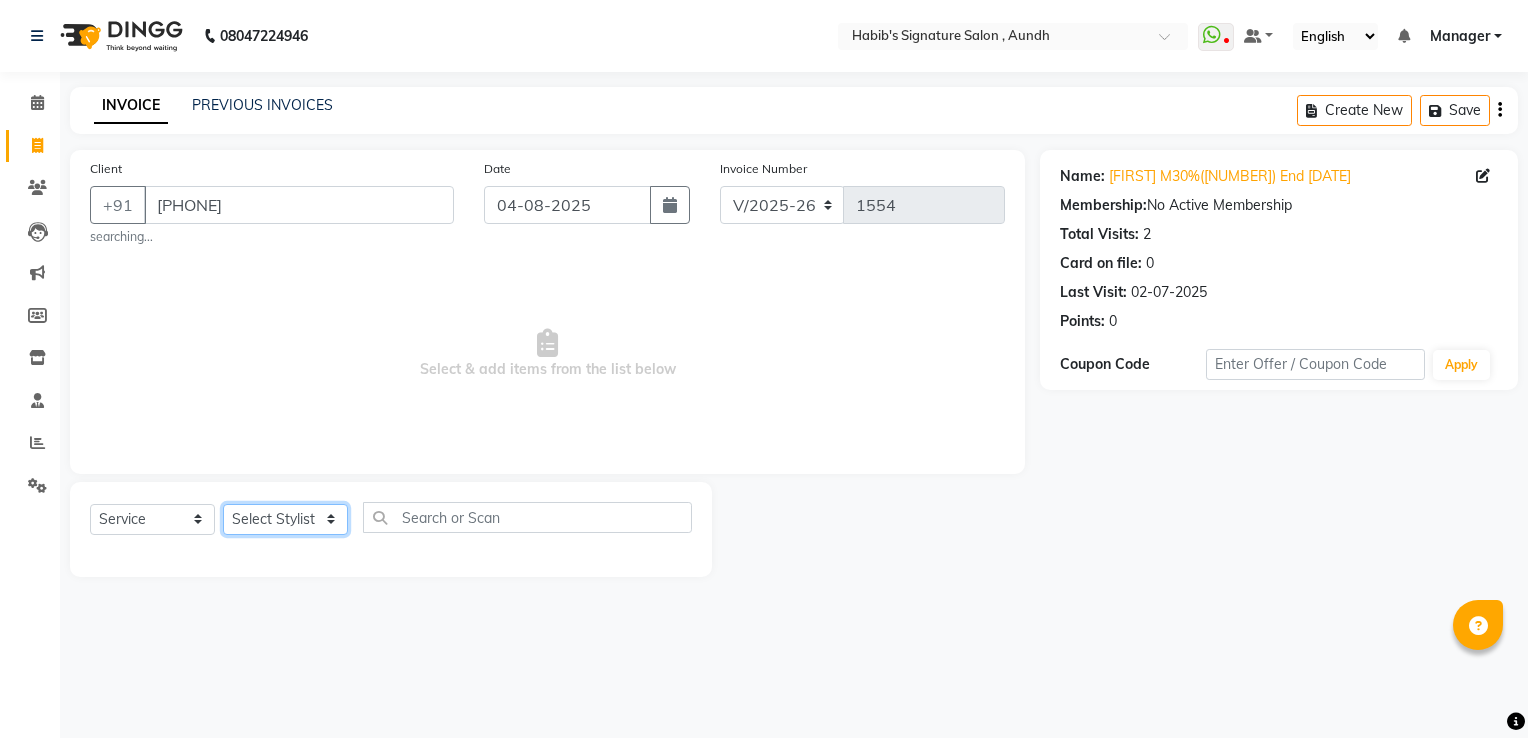 click on "Select Stylist Ankit  Sir DEEPAK SAUDAGAR DEVA SIR Diya durgesh GANESH Guddu Manager nancy grover POOJA PRASAN preeti Priyanka Jadhav rahul Ruthvik Shinde sagar vilaskar Sajid Shahid shimon SIMON WAKAD 2 SUMIT Suraj Tak" 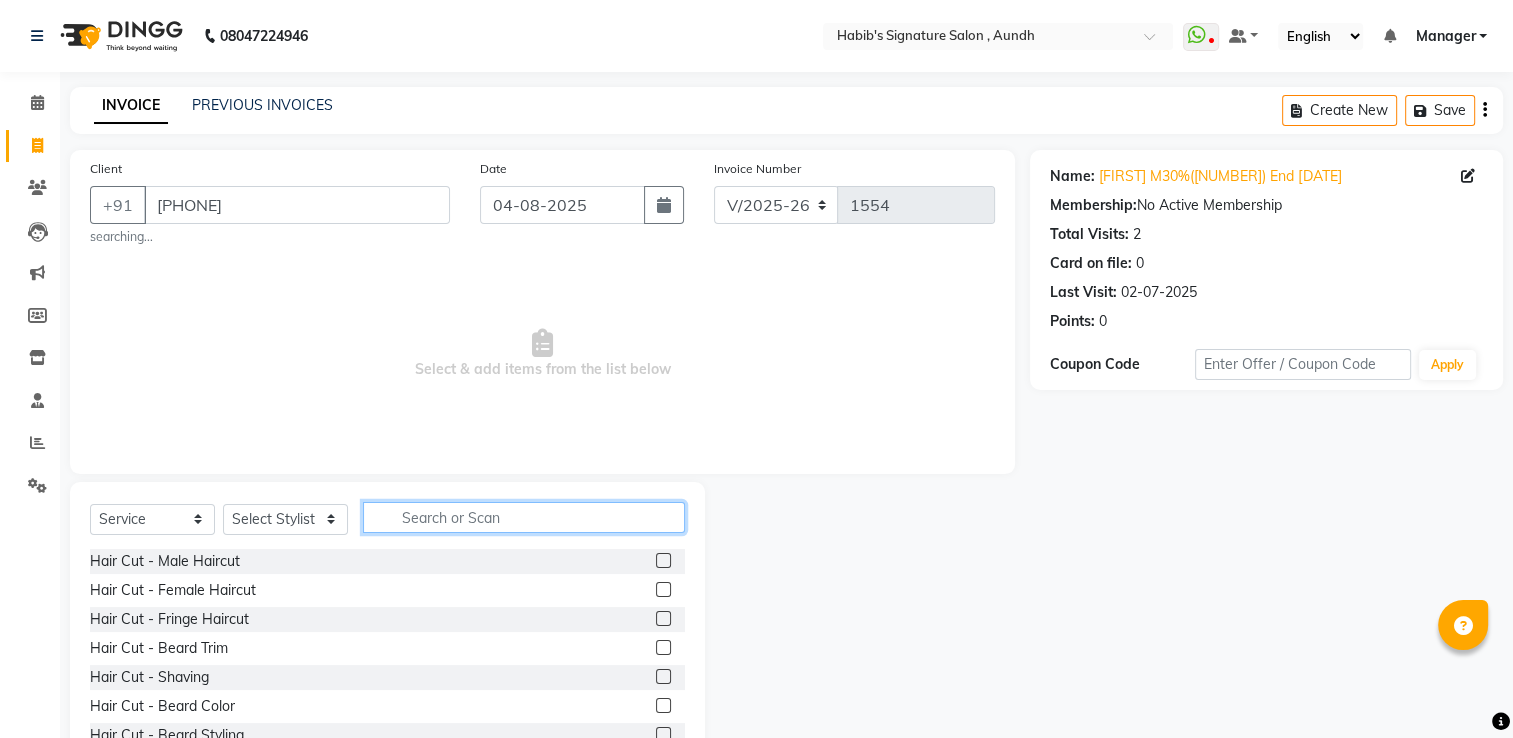click 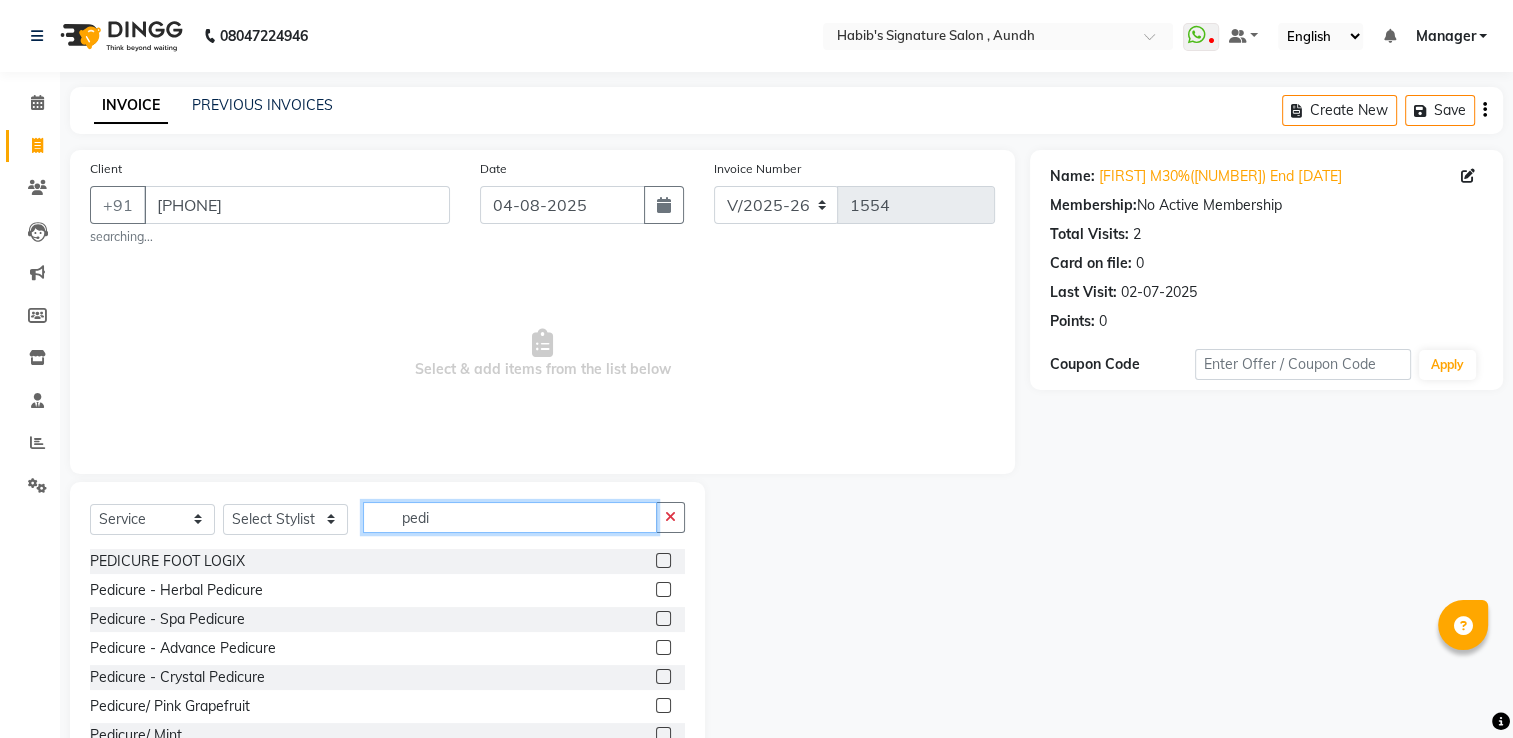type on "pedi" 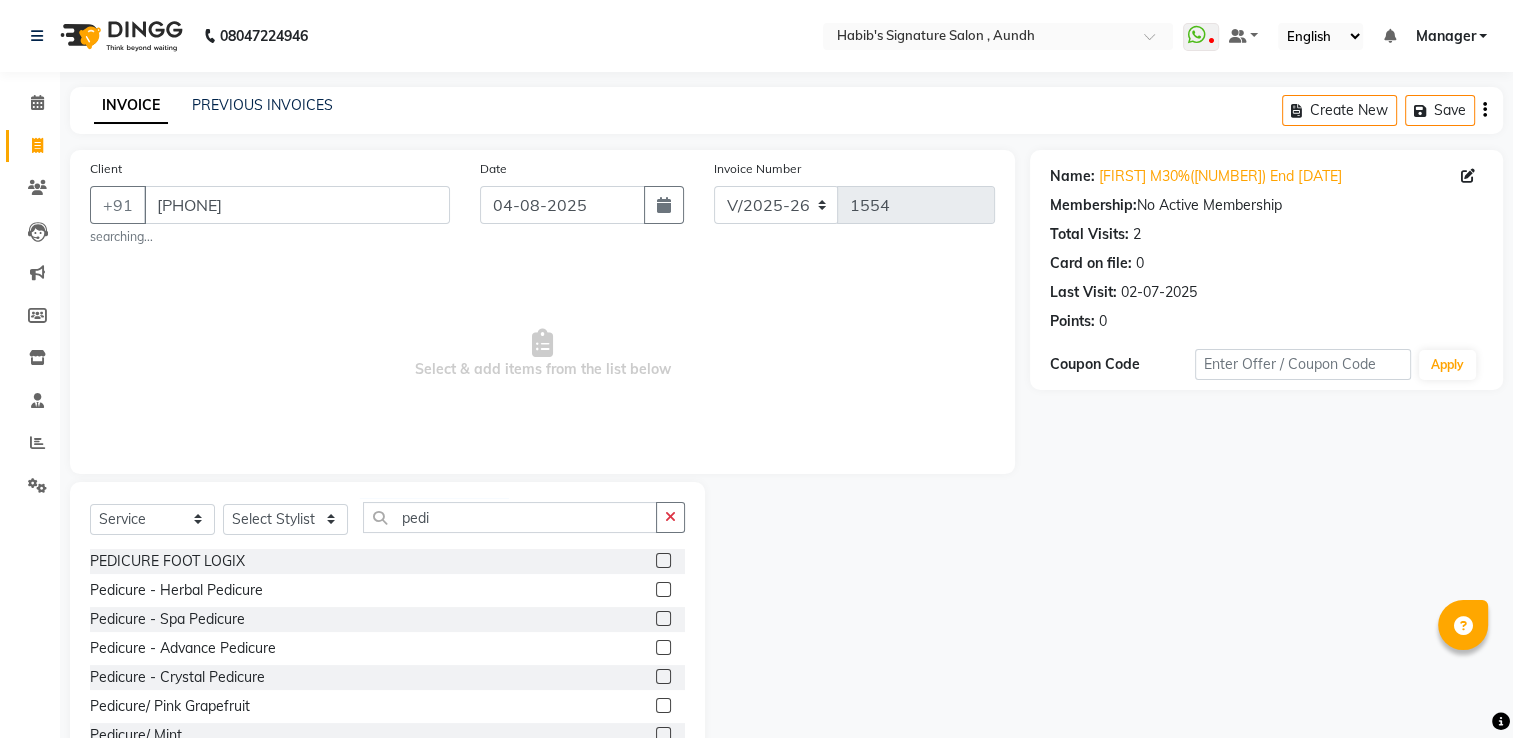 click 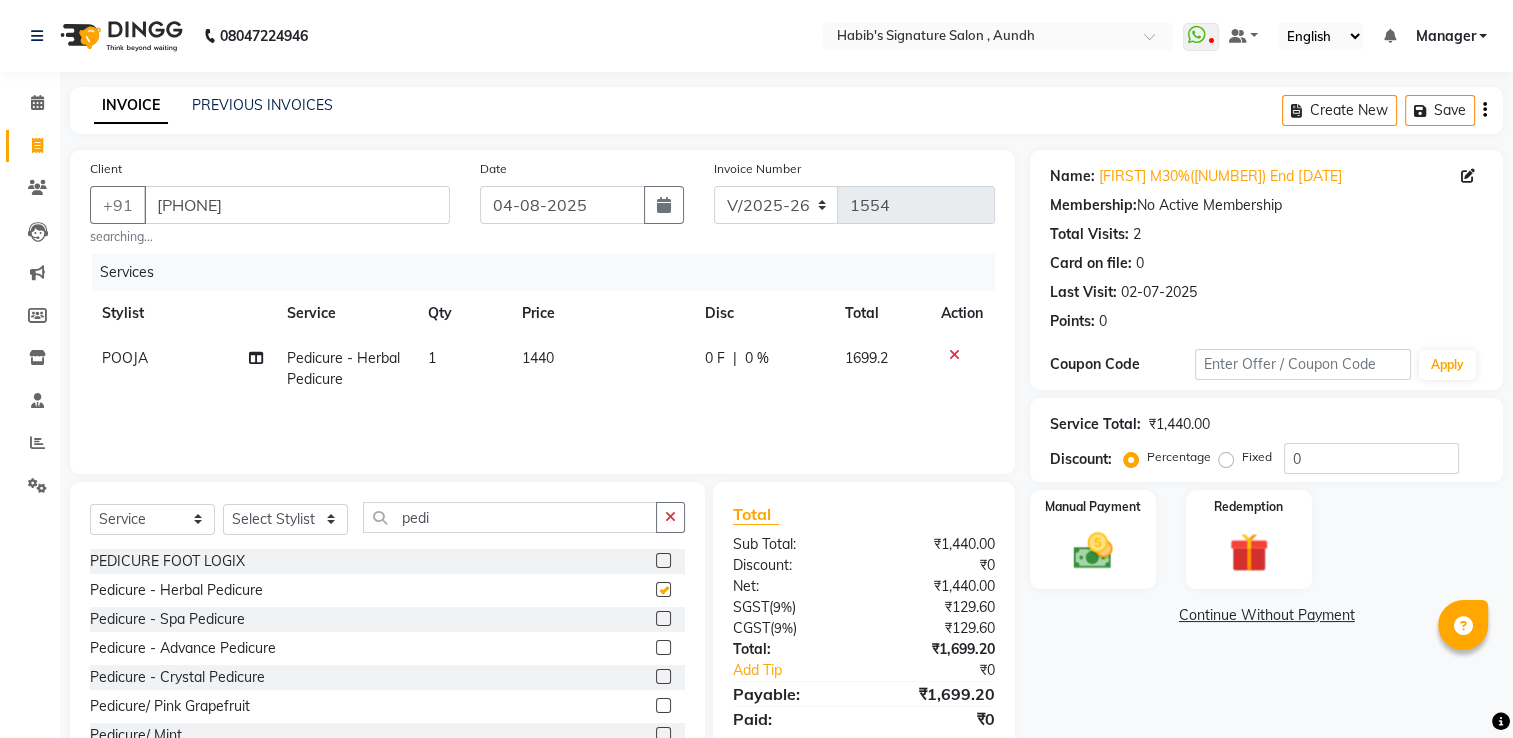 checkbox on "false" 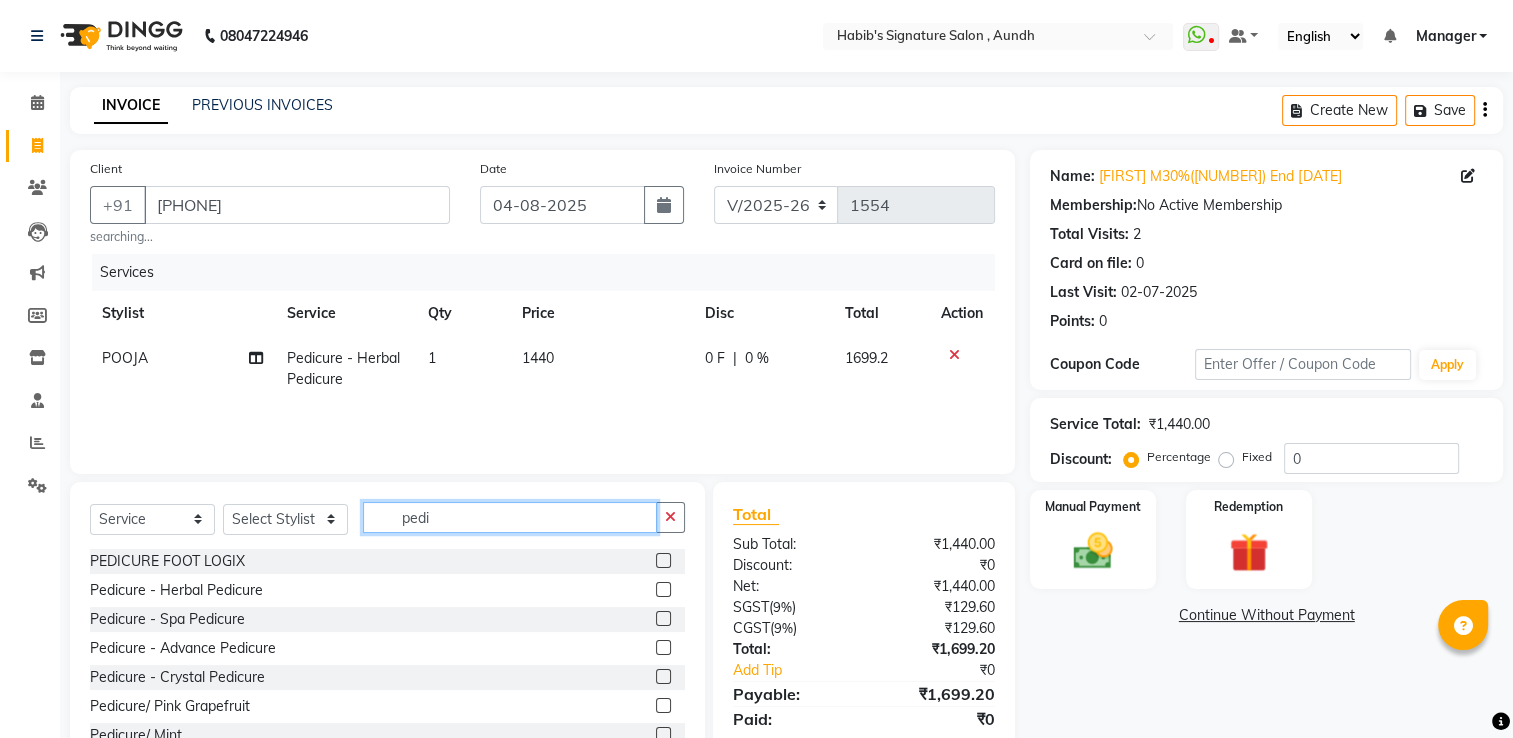 click on "pedi" 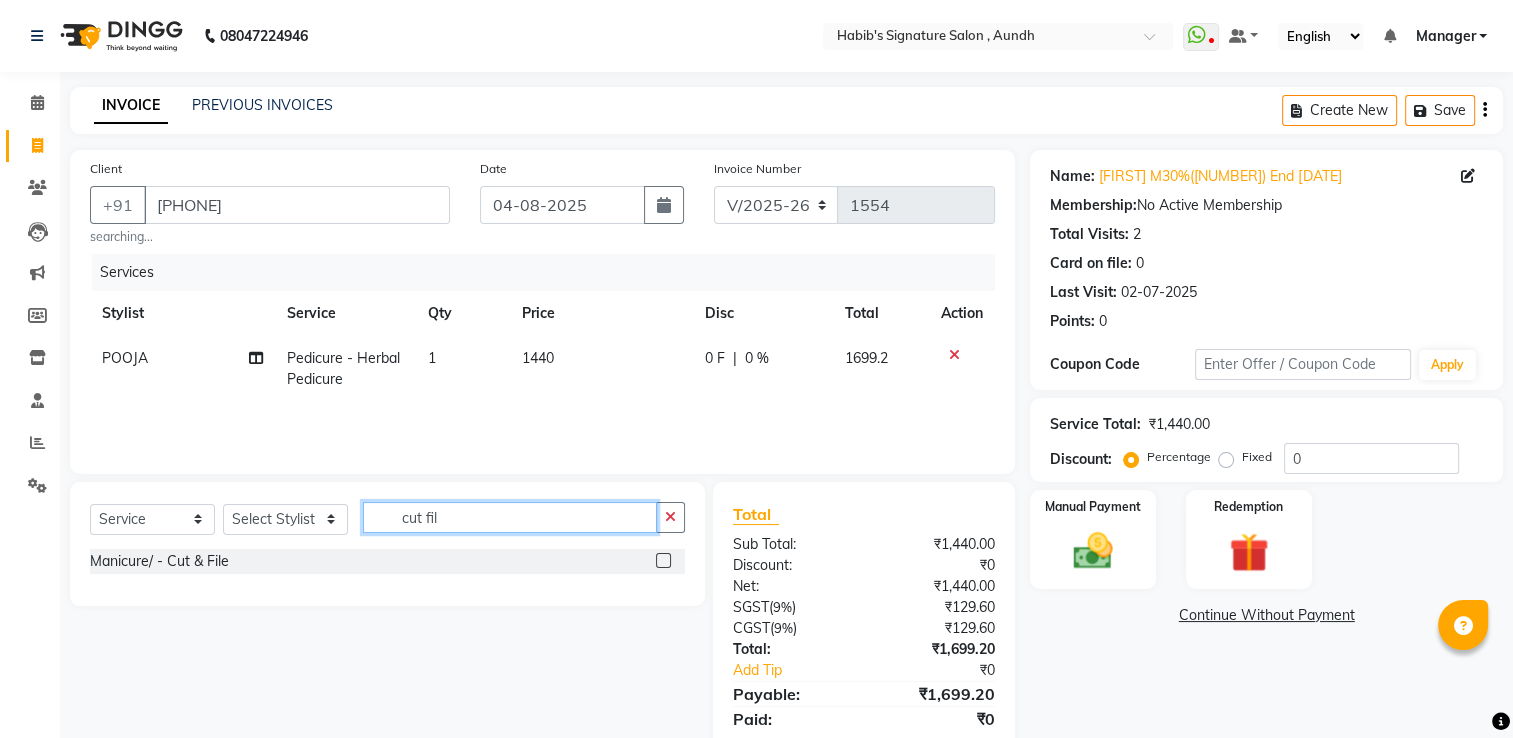 type on "cut fil" 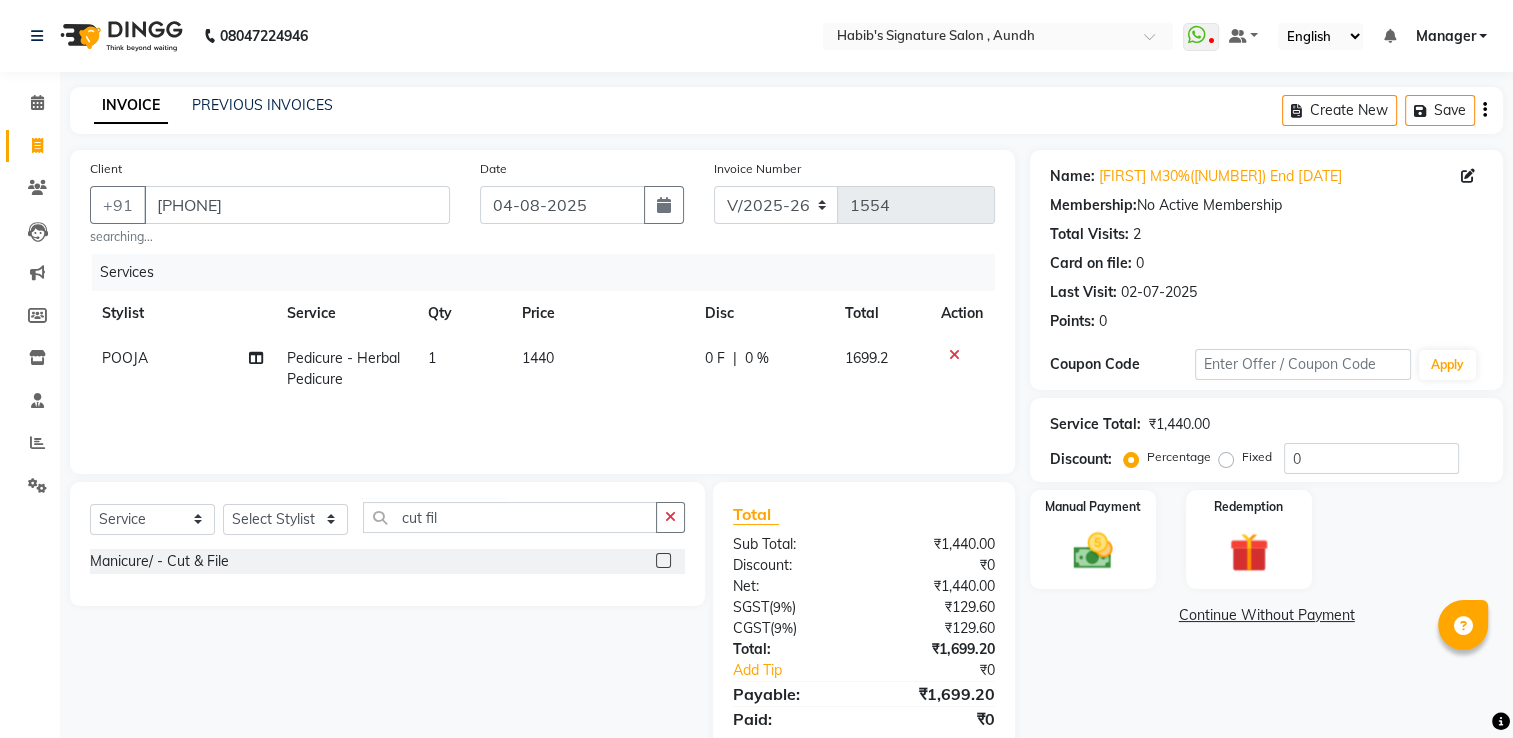 click 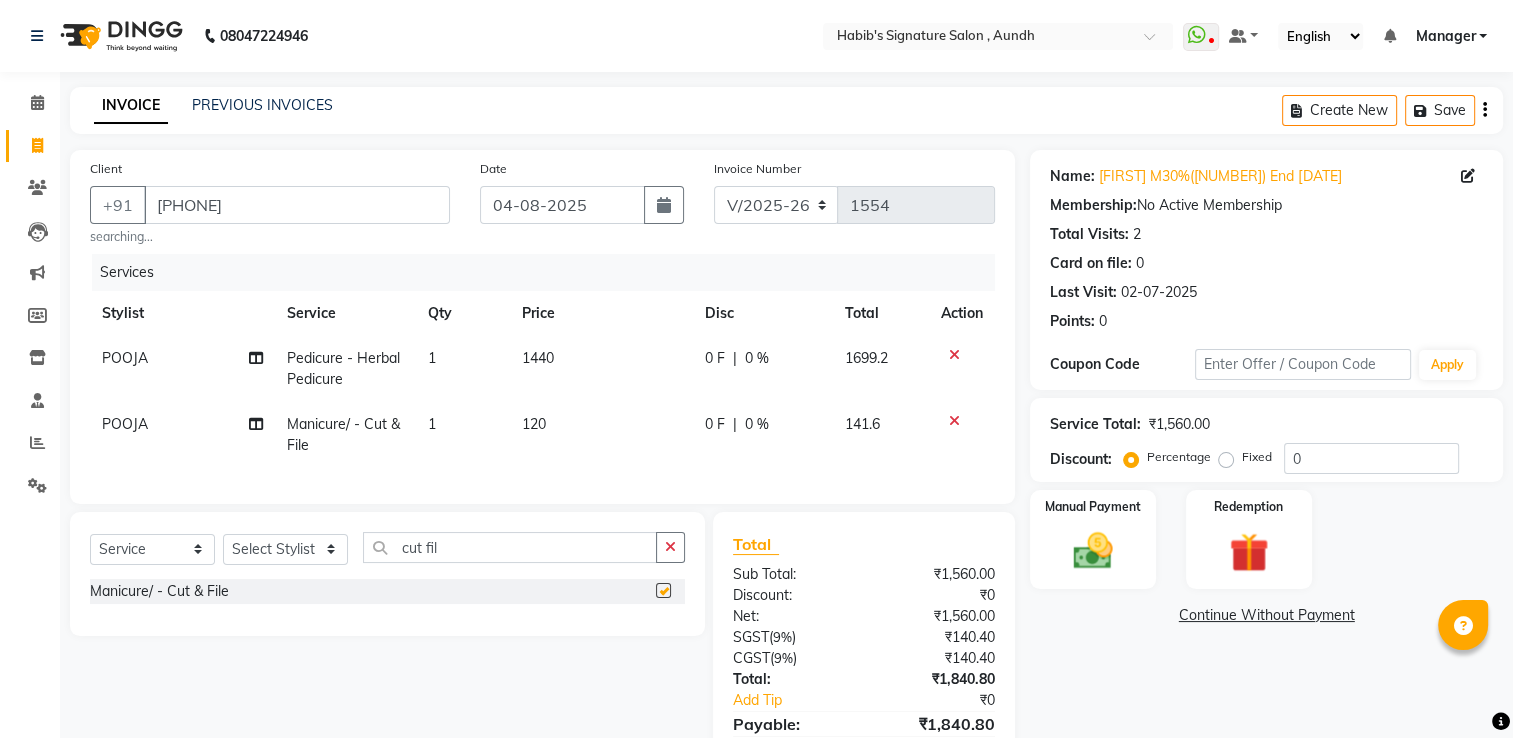 checkbox on "false" 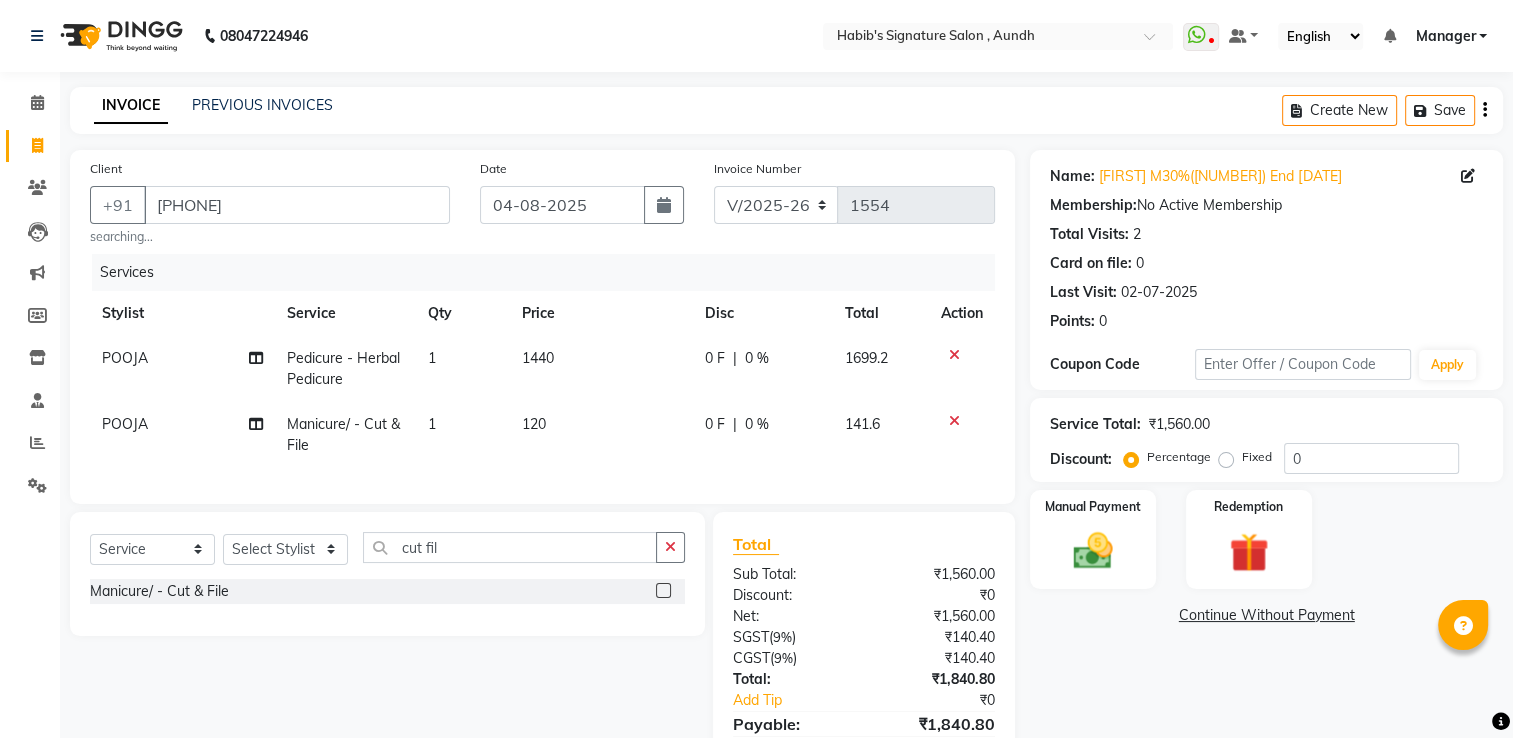 click on "1" 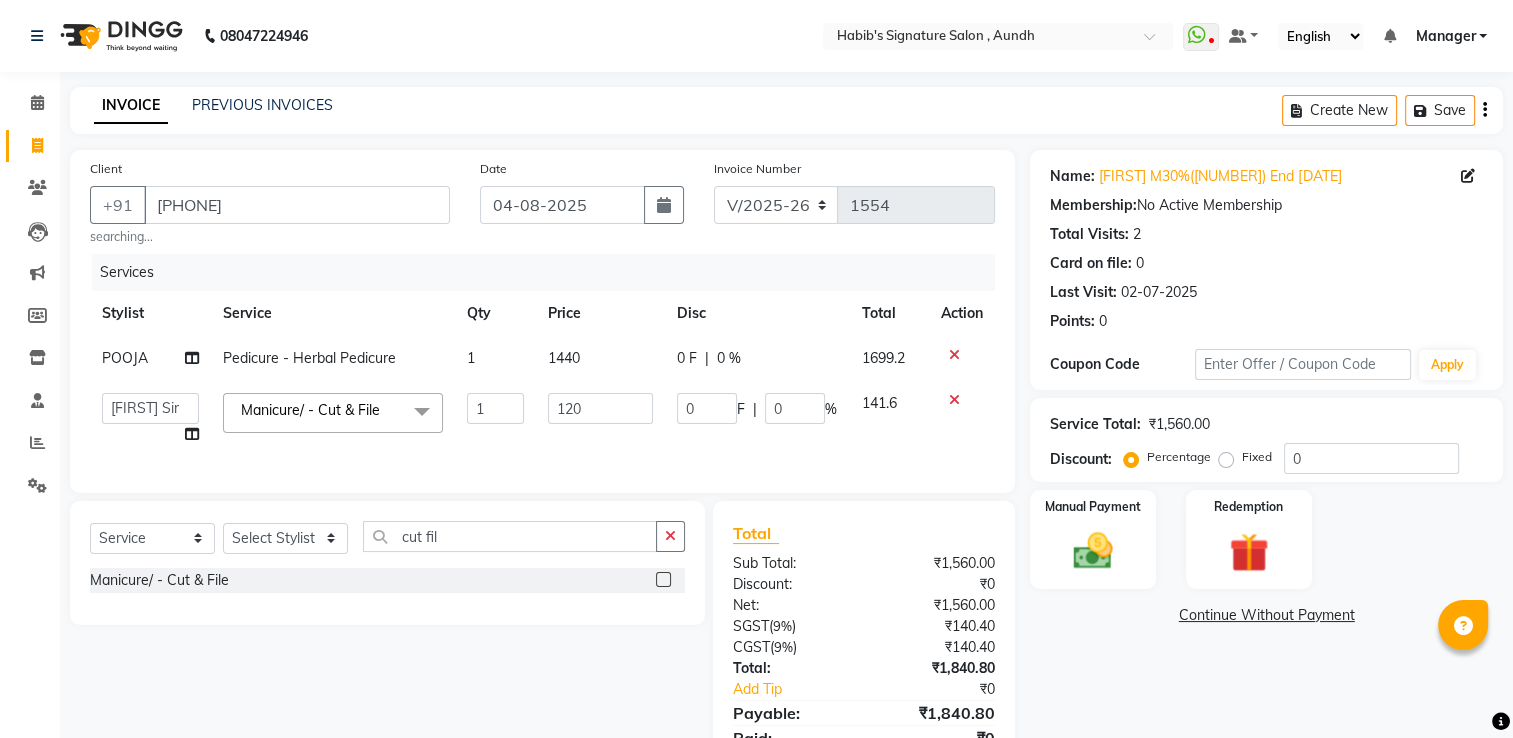 click on "[FIRST]  Sir   [FIRST] [LAST]   [FIRST] SIR   [FIRST]   [FIRST]   [FIRST]   [FIRST]   Manager   [FIRST] [LAST]   [FIRST]   [FIRST]   [FIRST]   [FIRST]   [FIRST]   [FIRST] [LAST]   [FIRST]   [FIRST]   [FIRST]   [FIRST] WAKAD 2   [FIRST]   [FIRST] [LAST]  Manicure/ - Cut & File  x Hair Cut - Male Haircut Hair Cut - Female Haircut Hair Cut - Fringe Haircut Hair Cut - Beard Trim Hair Cut - Shaving Hair Cut - Beard Color Hair Cut - Beard Styling Hair Cut - Child Cut Boygirl (Under 10Years) MEMBERSHIP CARD HAIR CUT SEAWEED FACIAL PER STRIP HIGHLIGHT shine and glow facial KERASMOOTH global ammonia free men TAN CLEAN UP AMMONIA FREE TOUCHUP FEMALE ULTIMATE H -SPA SAREE DRAPING HAIR STYLING MALE KERATIN HAIRSPA BRIDAL FACIAL neno gel DEEP CONDITIONING Gel Polish Hands Gel Polish Feet Glitter Gel Polish Hand  Glitters Gel Polish Feet Press On Nails + Gel Polish + Art Acrylic Extentions Gel Extentions Acrygel Extentions Soft Gel Extentions  Refill Nail Tip Overlay Nail Tips In Built Glitter Nails In Built Ombre Extentions 1" 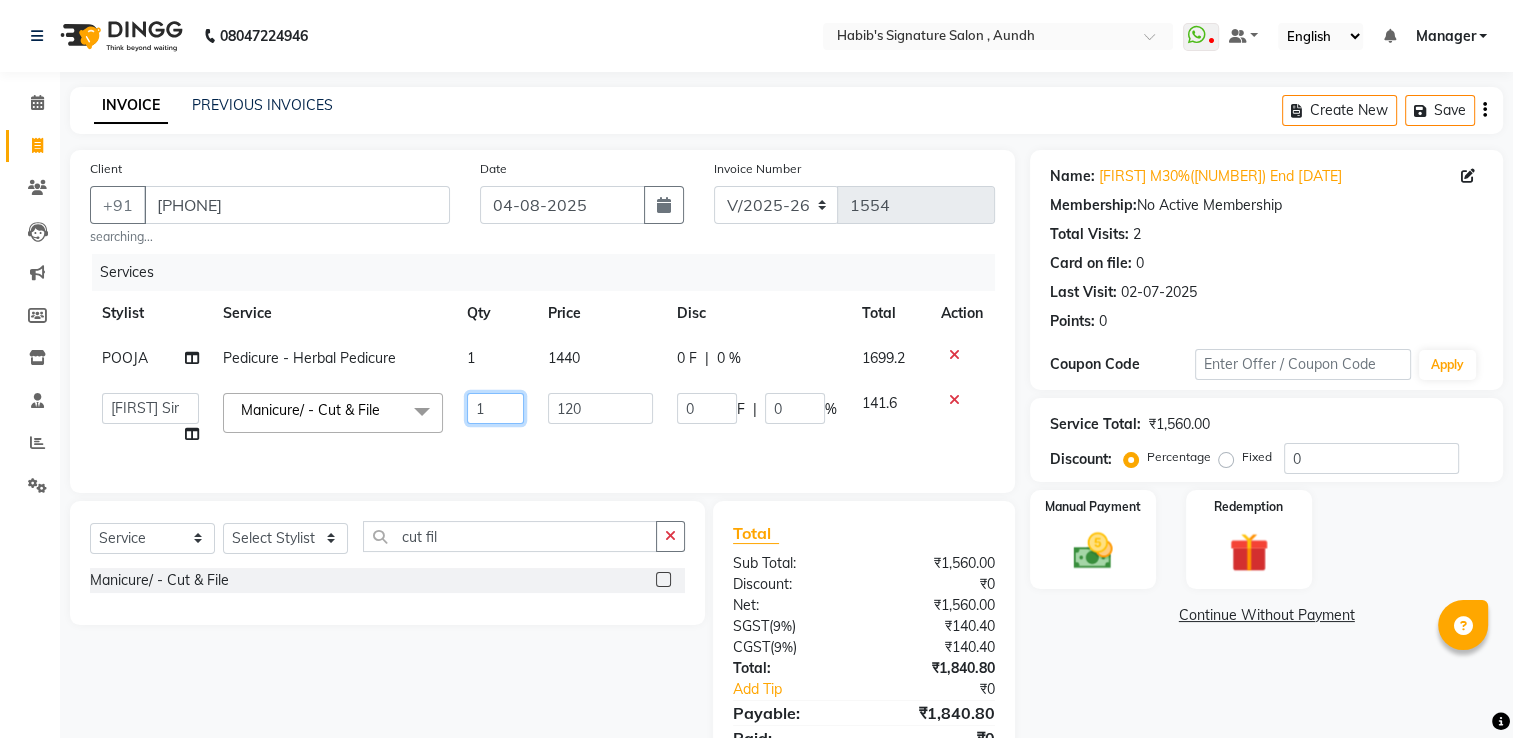 click on "1" 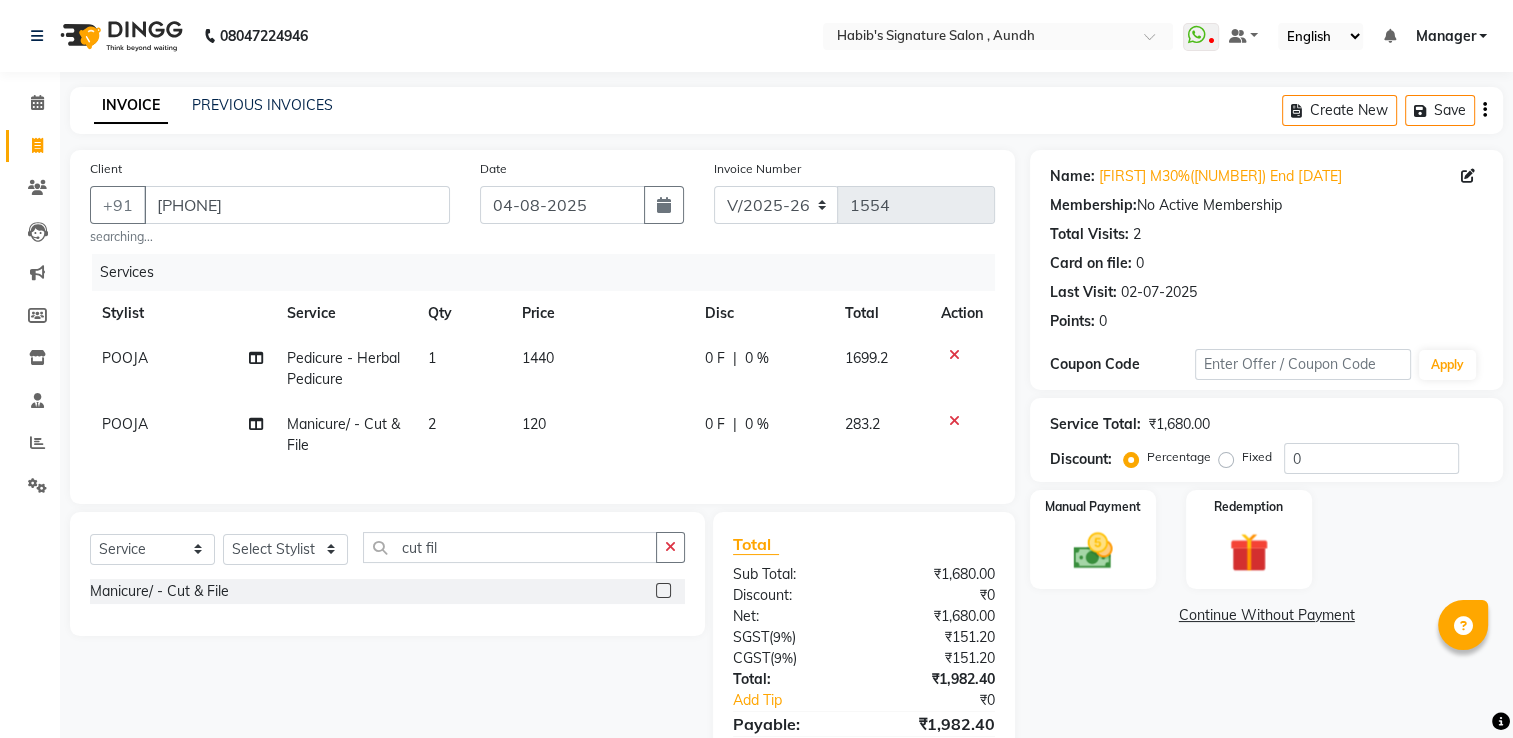 click on "[FIRST] Manicure/ - Cut & File 2 120 0 F | 0 % 283.2" 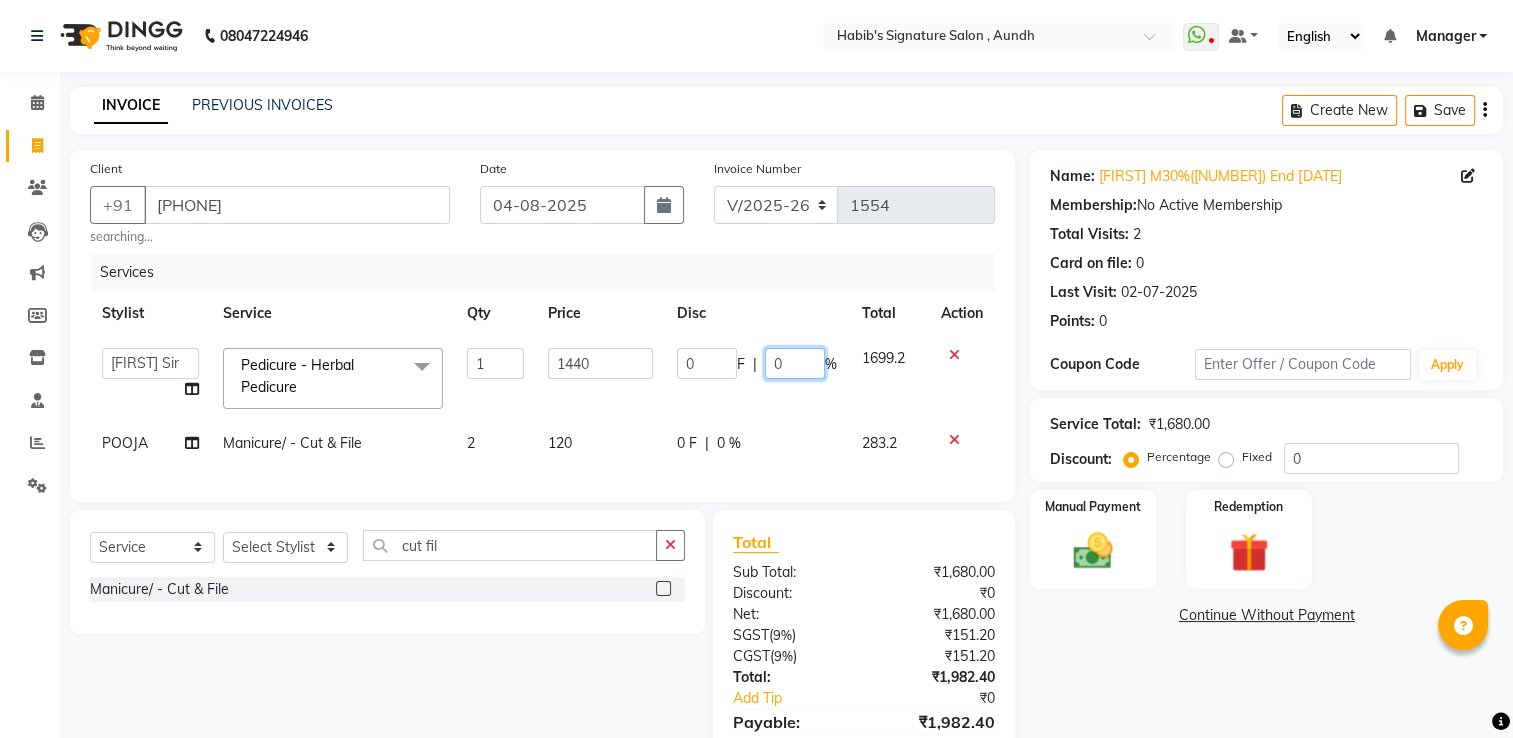 click on "0" 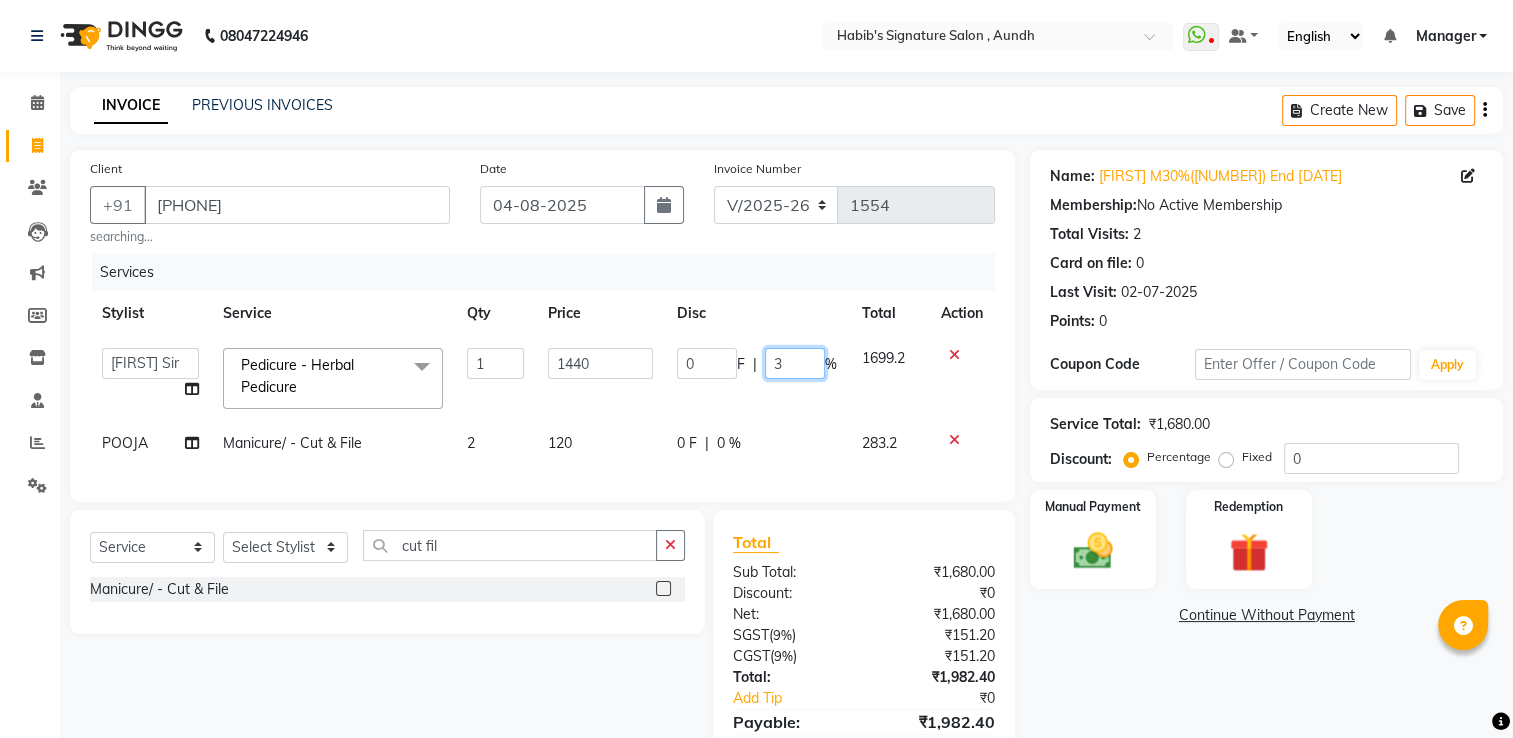 type on "30" 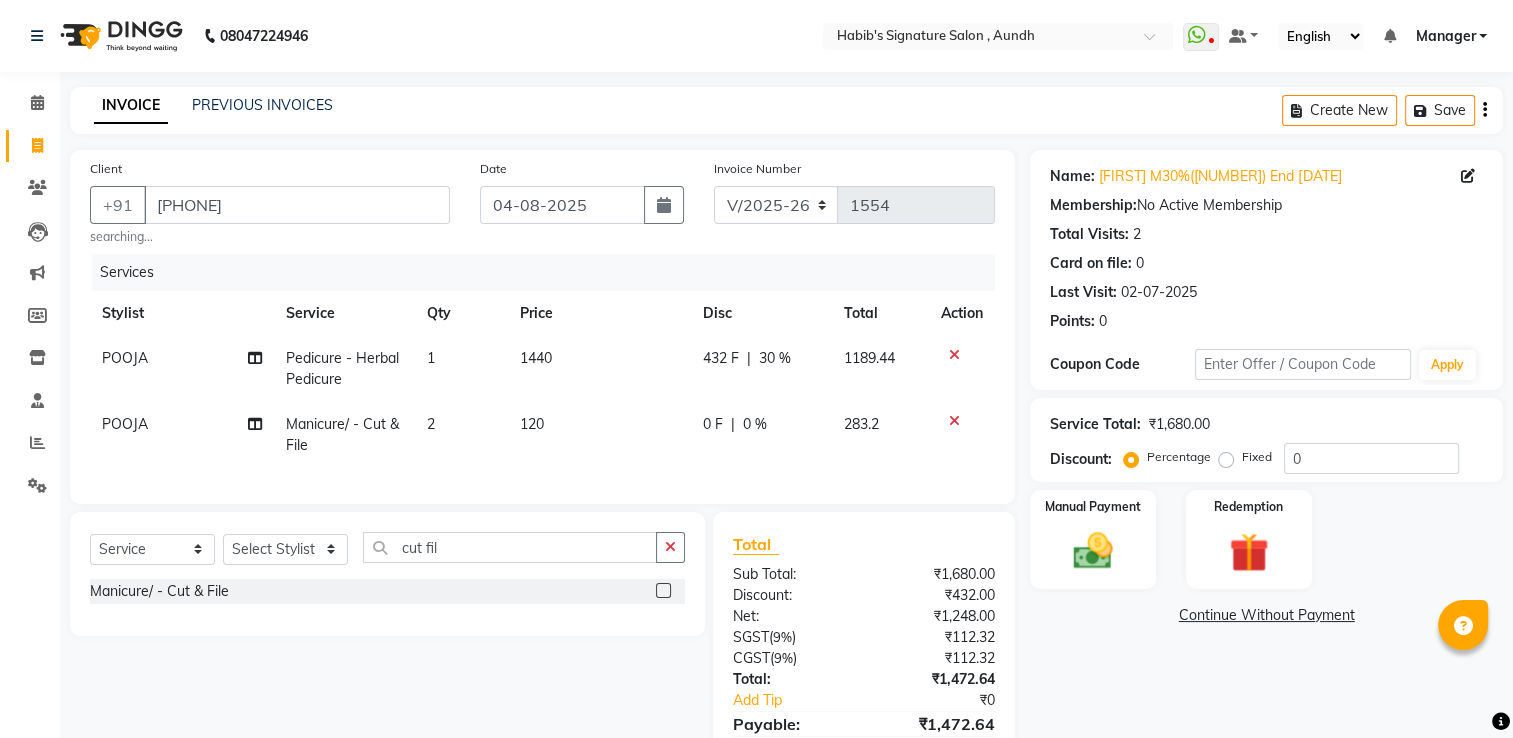 click on "432 F | 30 %" 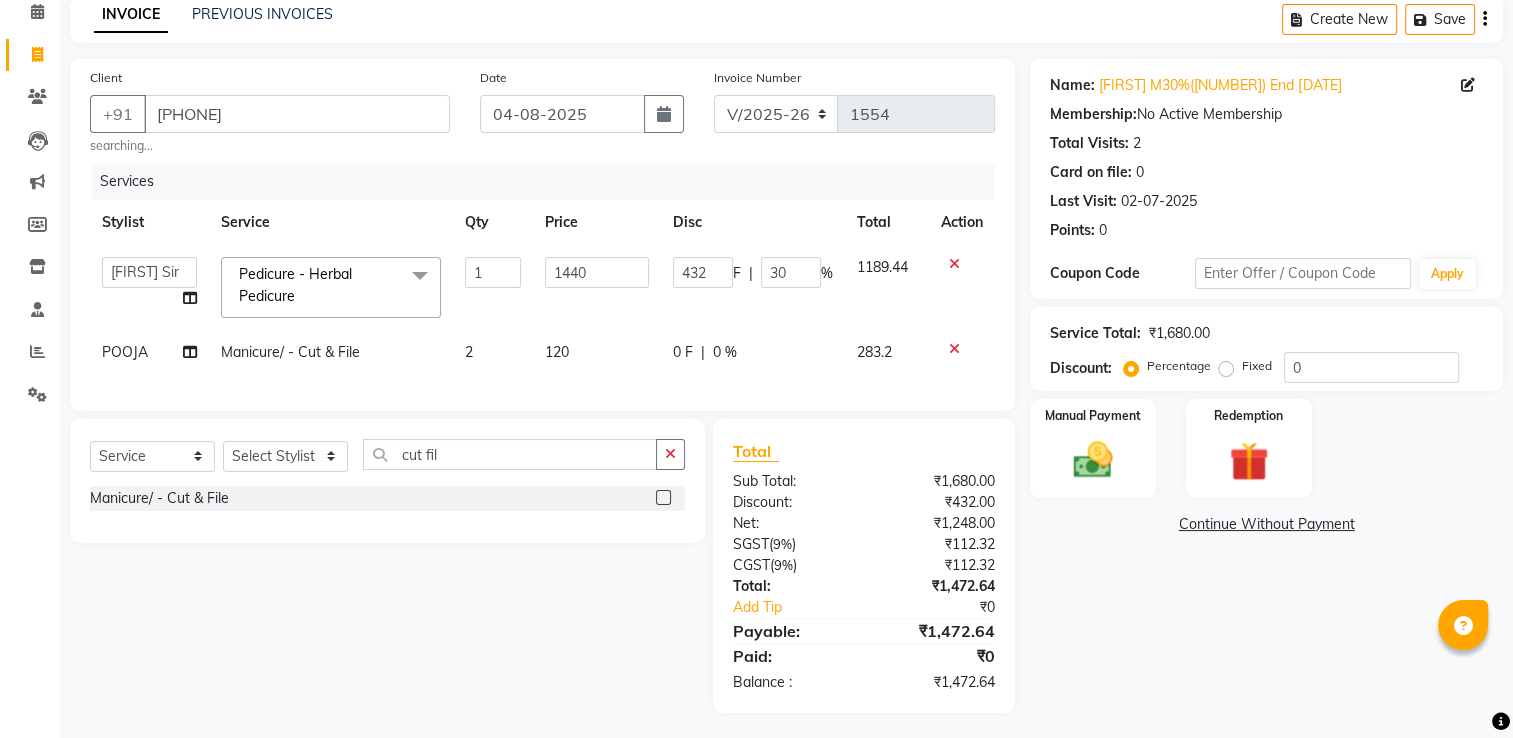 scroll, scrollTop: 111, scrollLeft: 0, axis: vertical 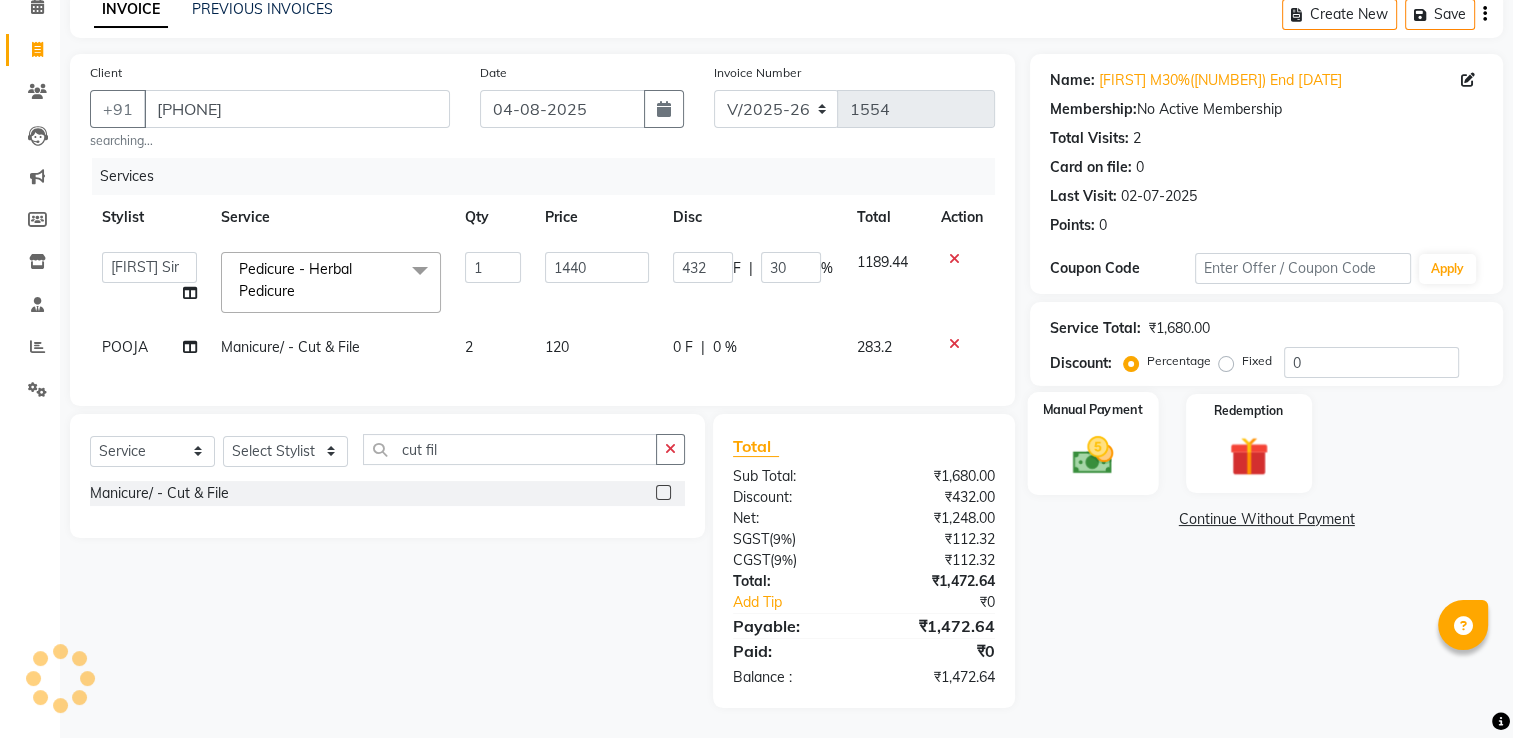 click 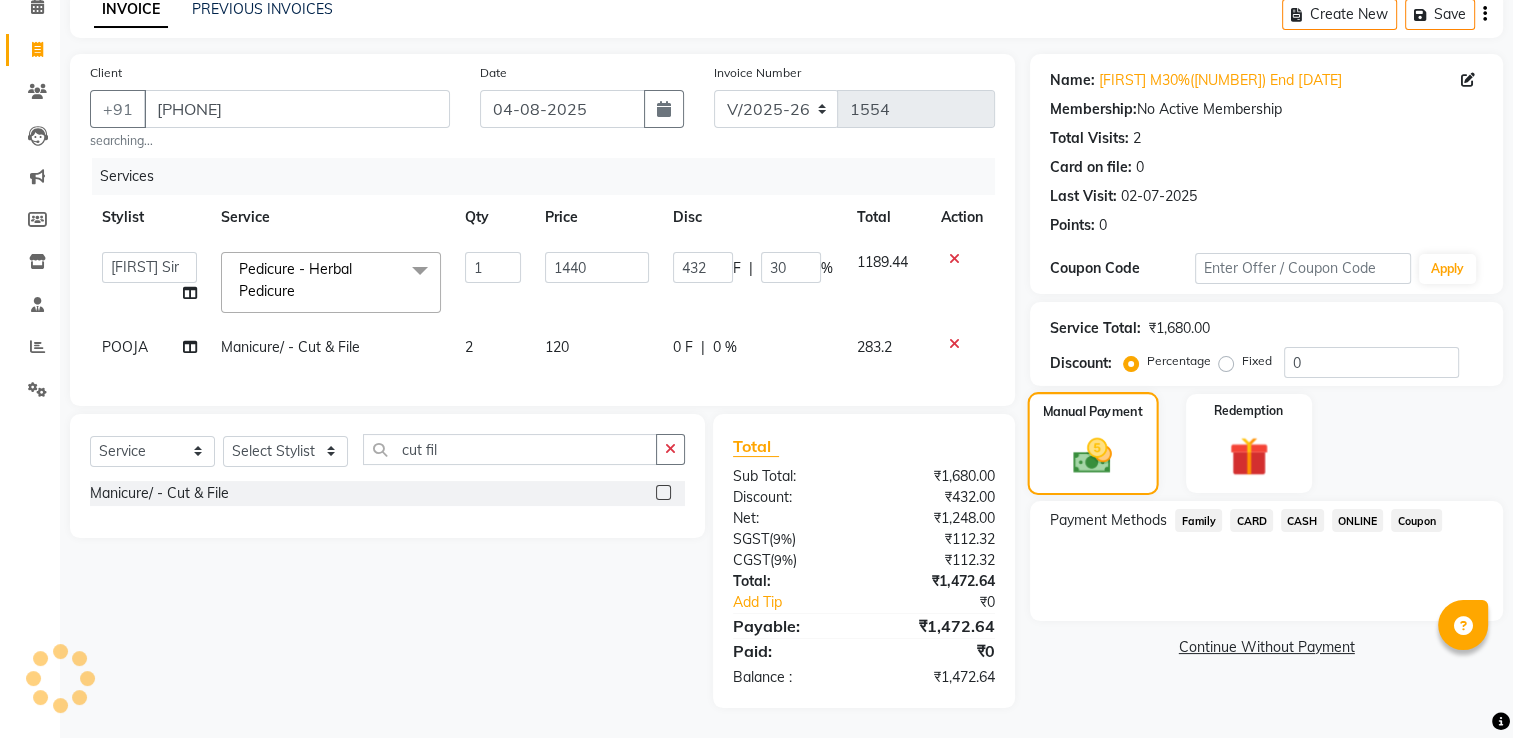 click 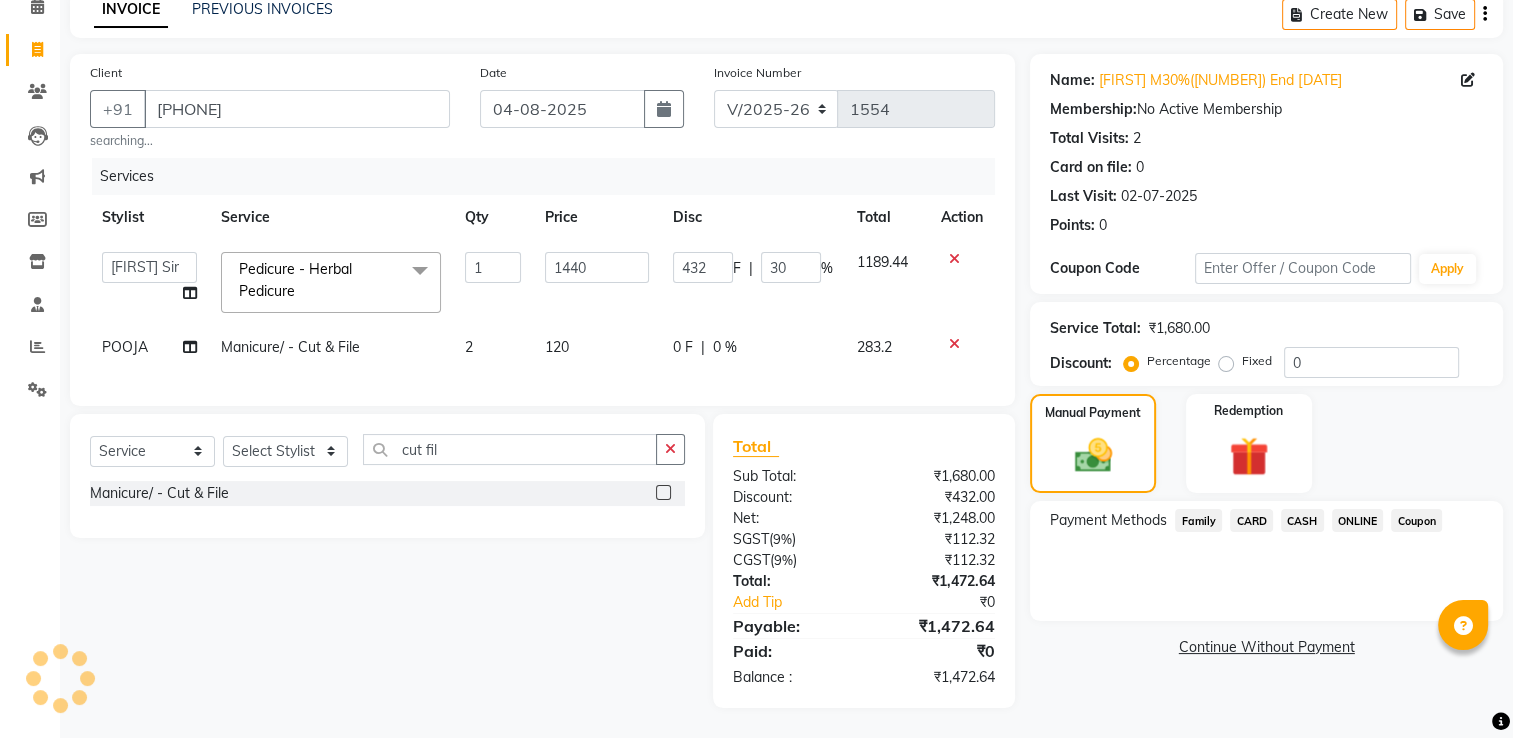 click on "ONLINE" 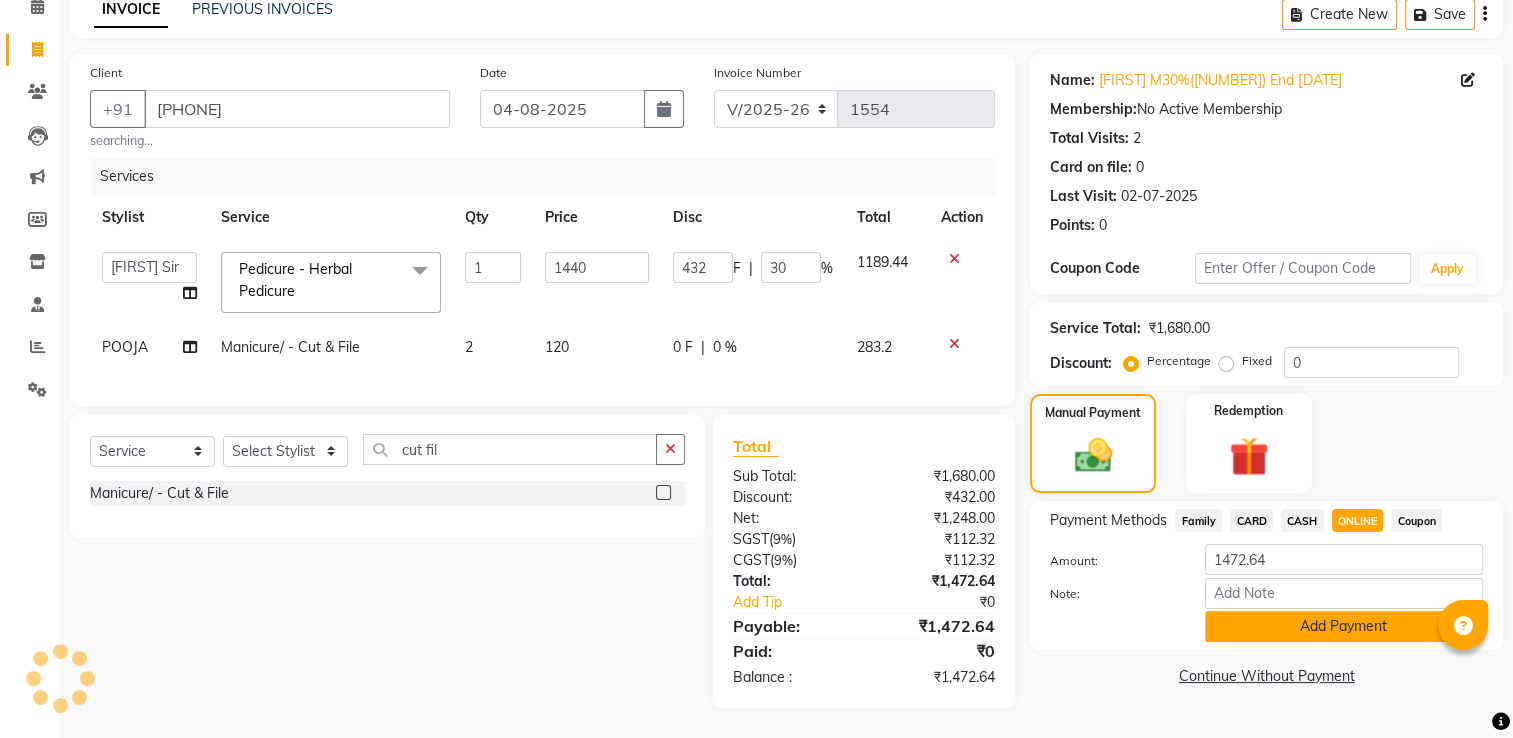 click on "Add Payment" 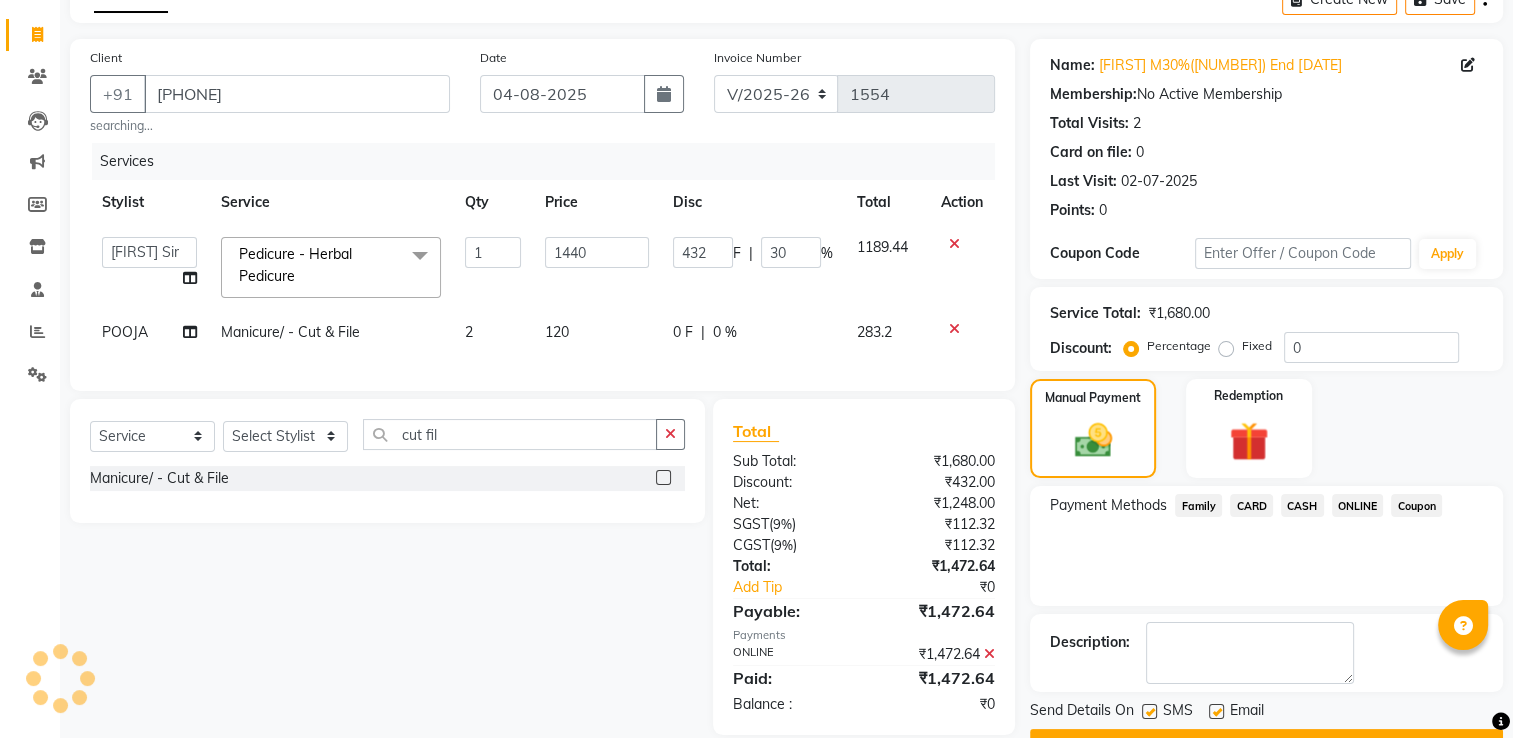 scroll, scrollTop: 161, scrollLeft: 0, axis: vertical 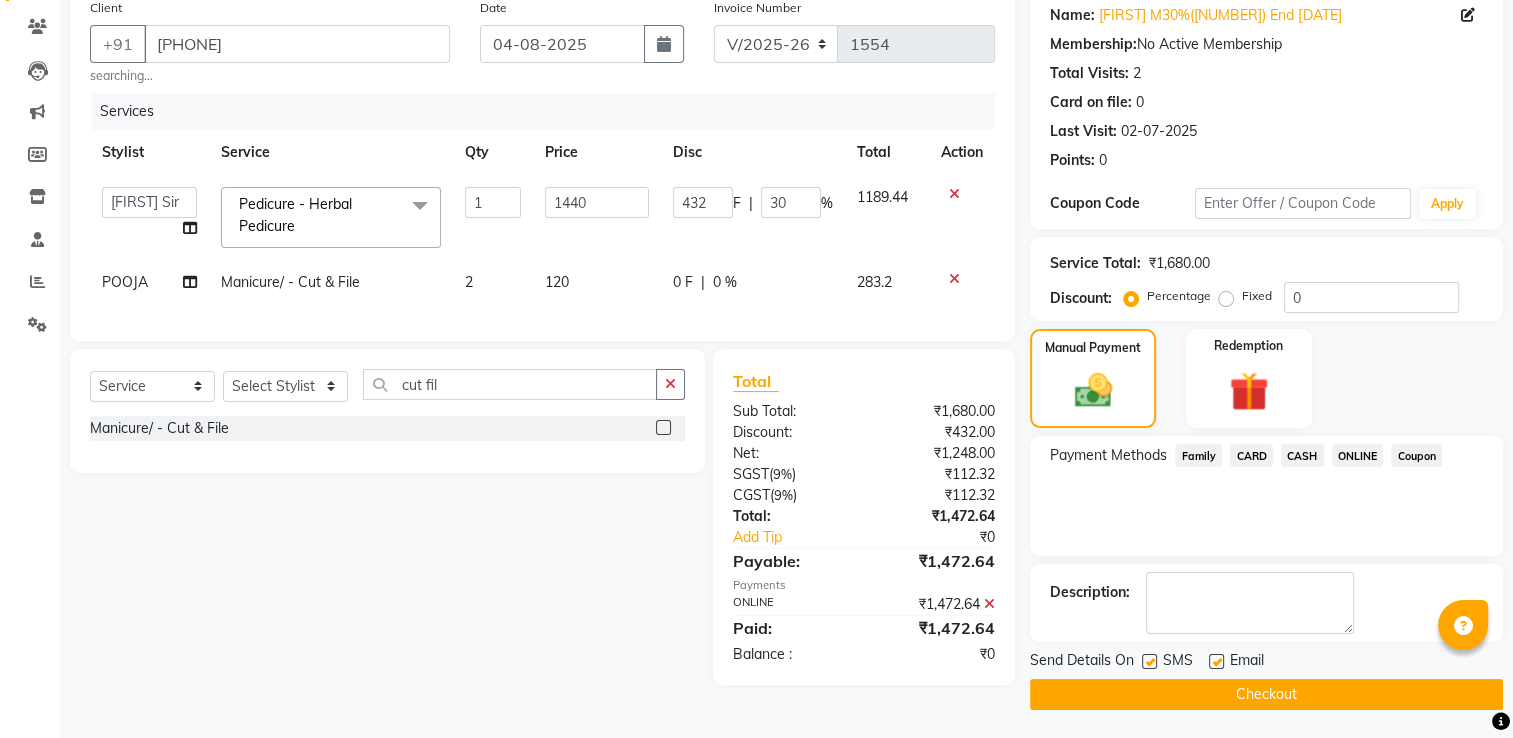 click on "Checkout" 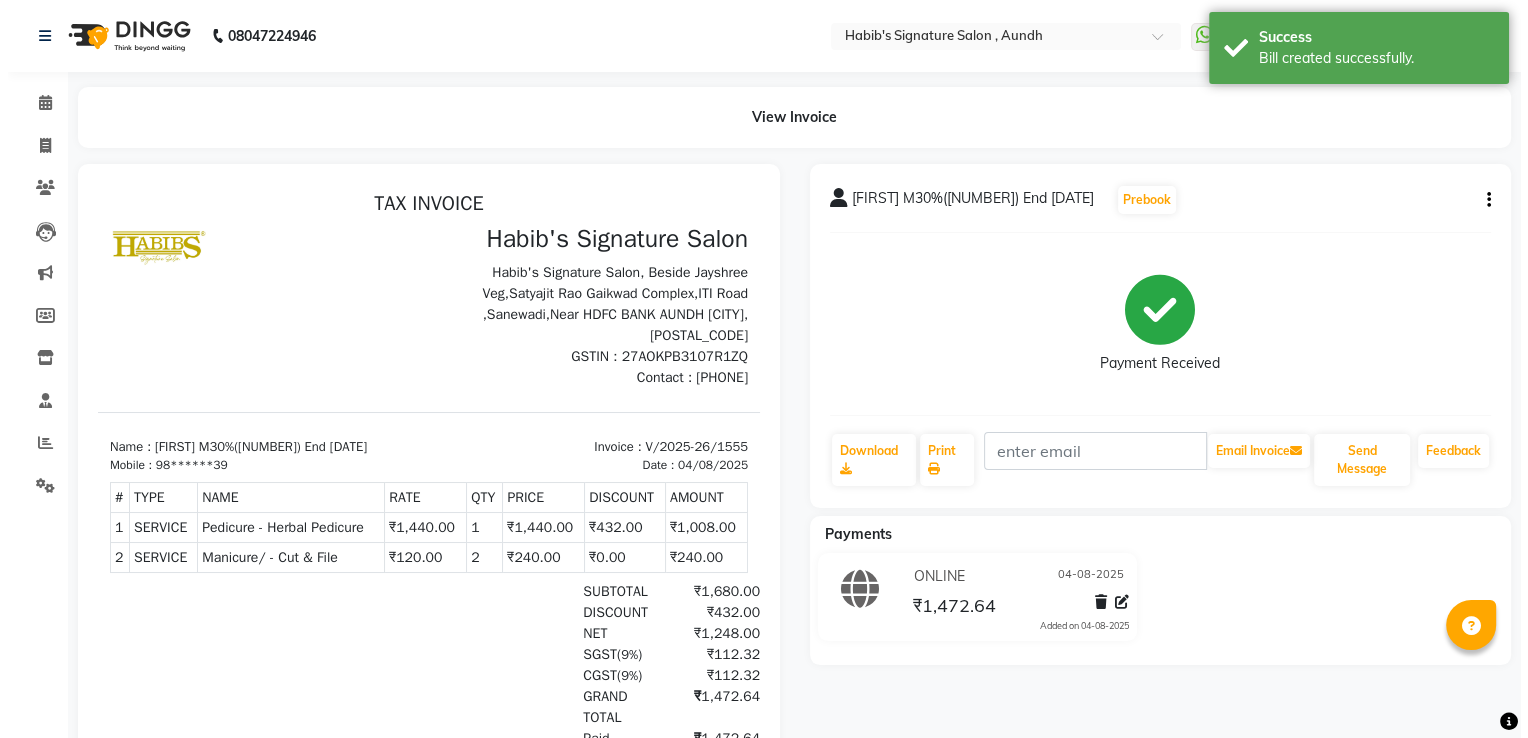 scroll, scrollTop: 0, scrollLeft: 0, axis: both 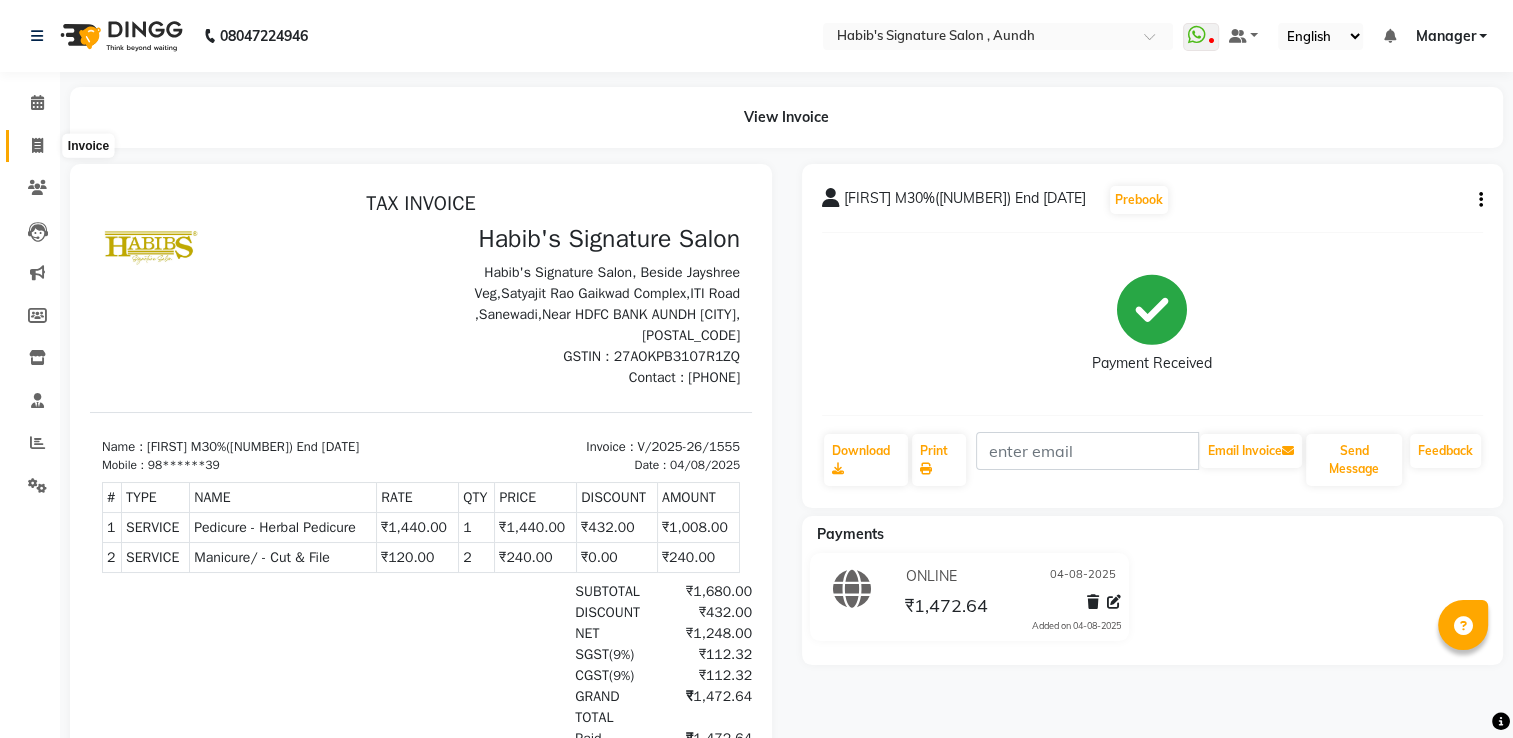 click 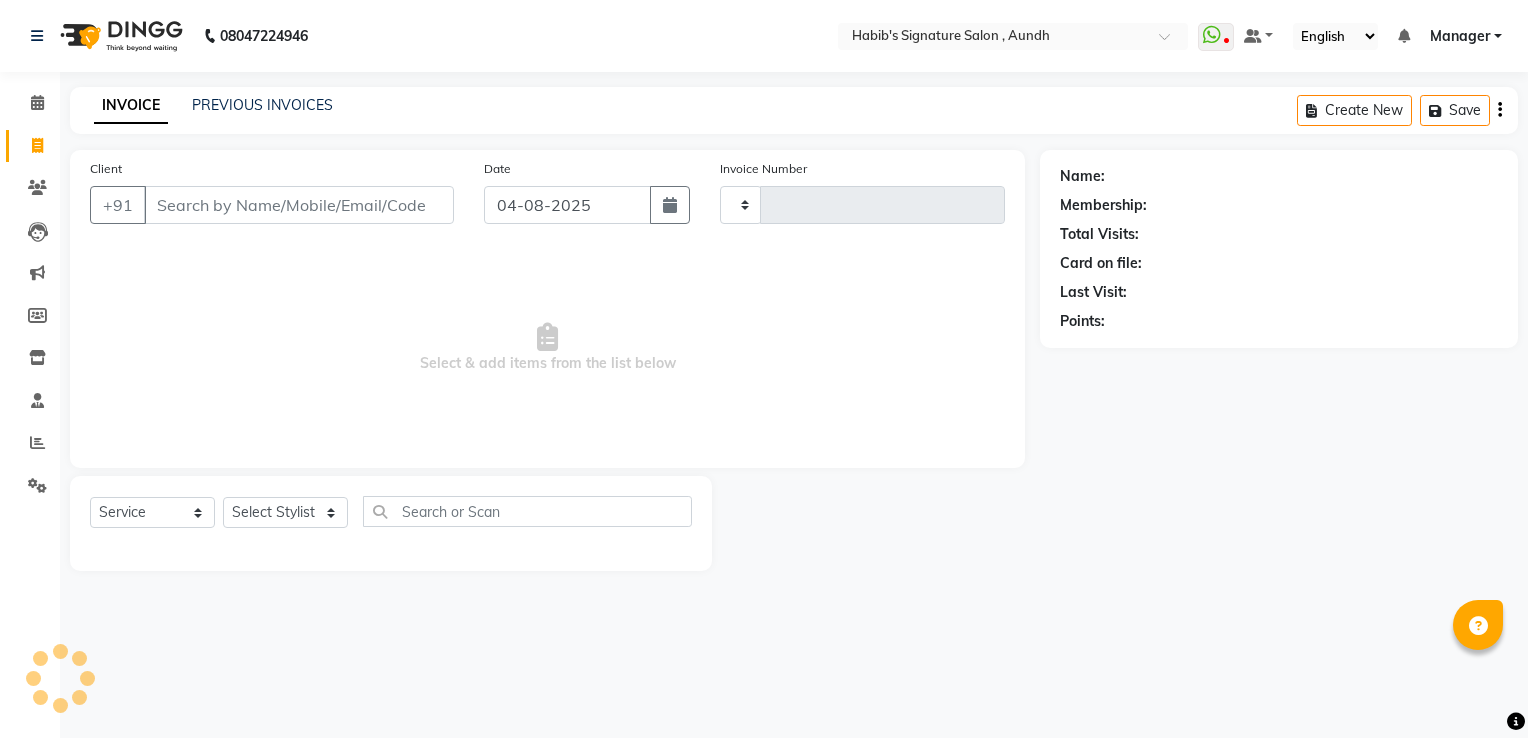 type on "1556" 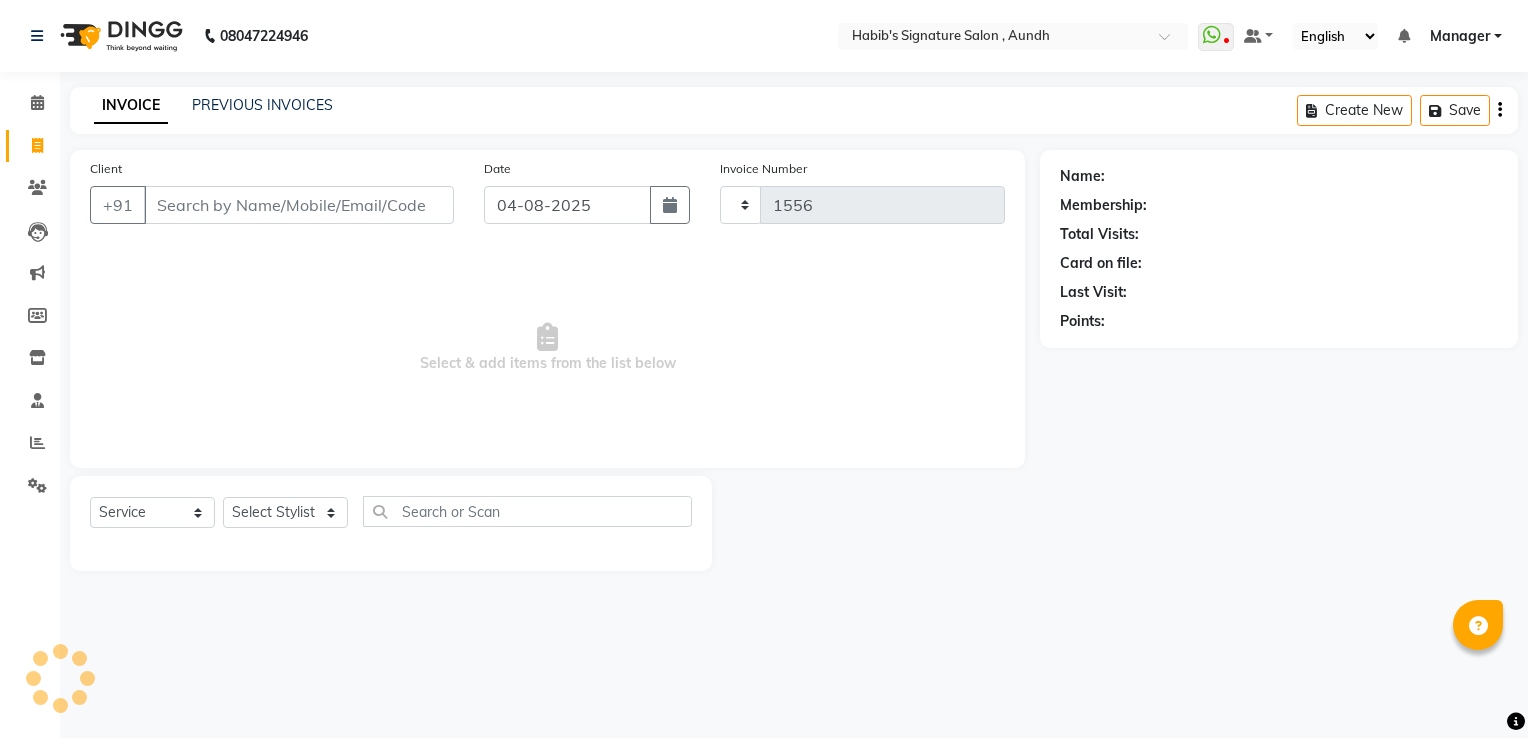 select on "6342" 